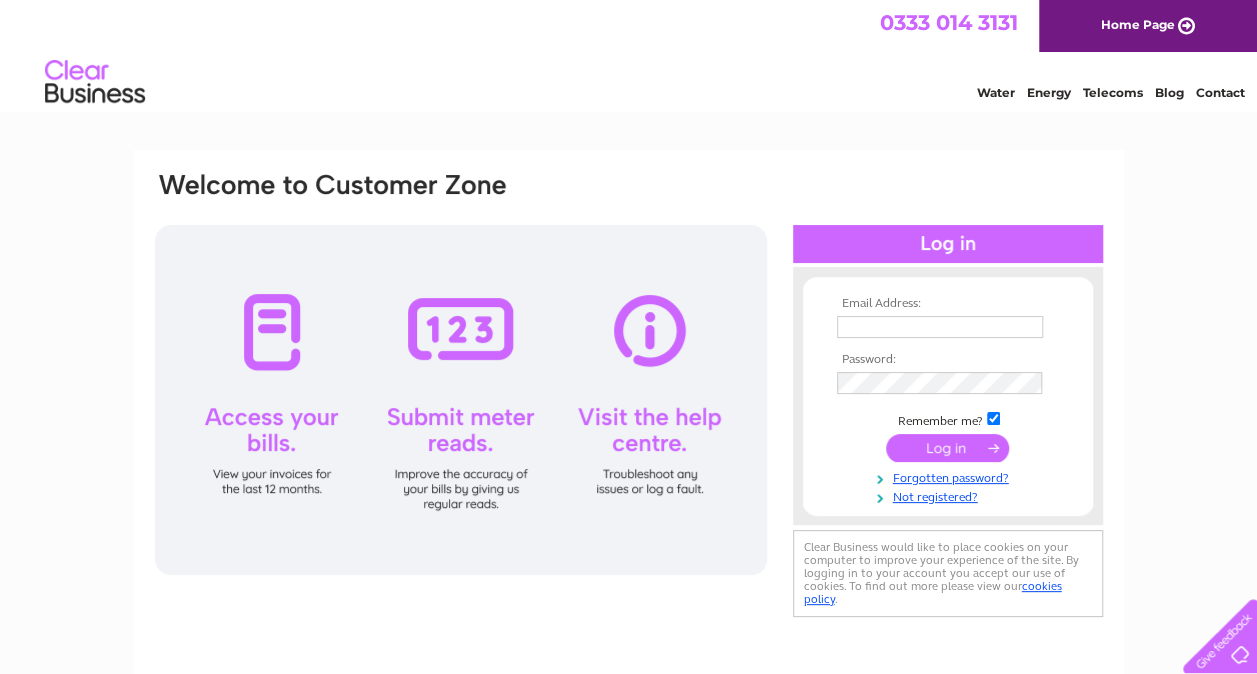 scroll, scrollTop: 0, scrollLeft: 0, axis: both 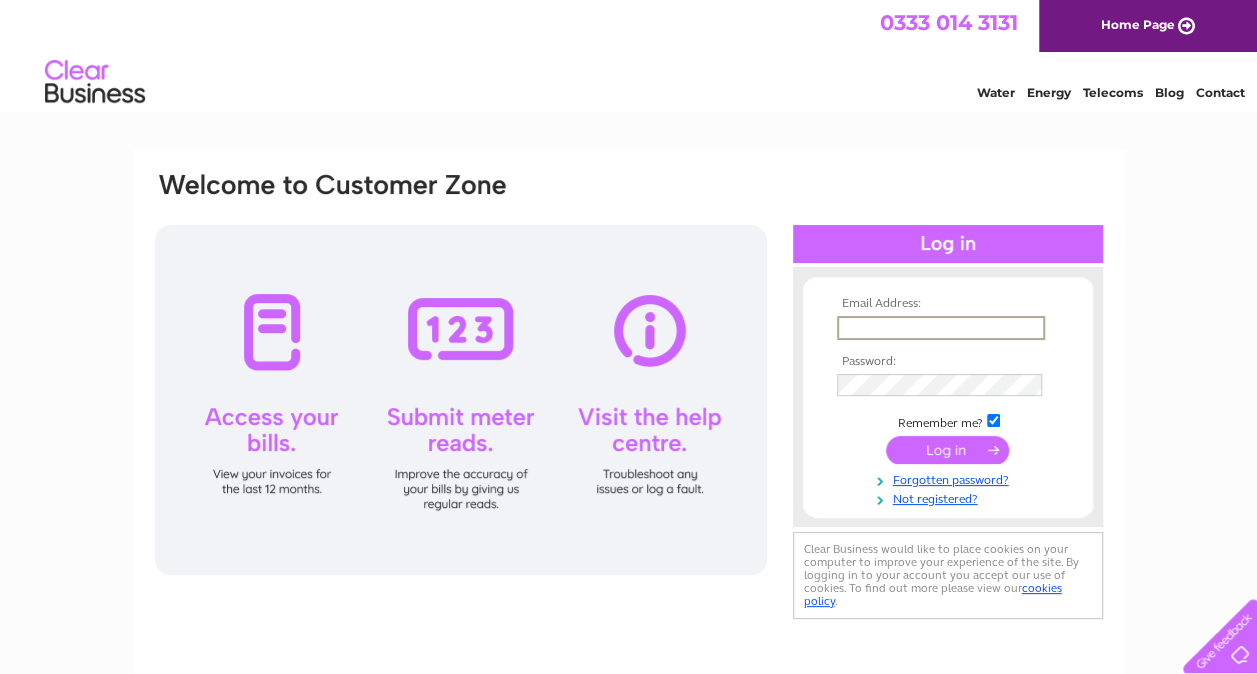 click at bounding box center [941, 328] 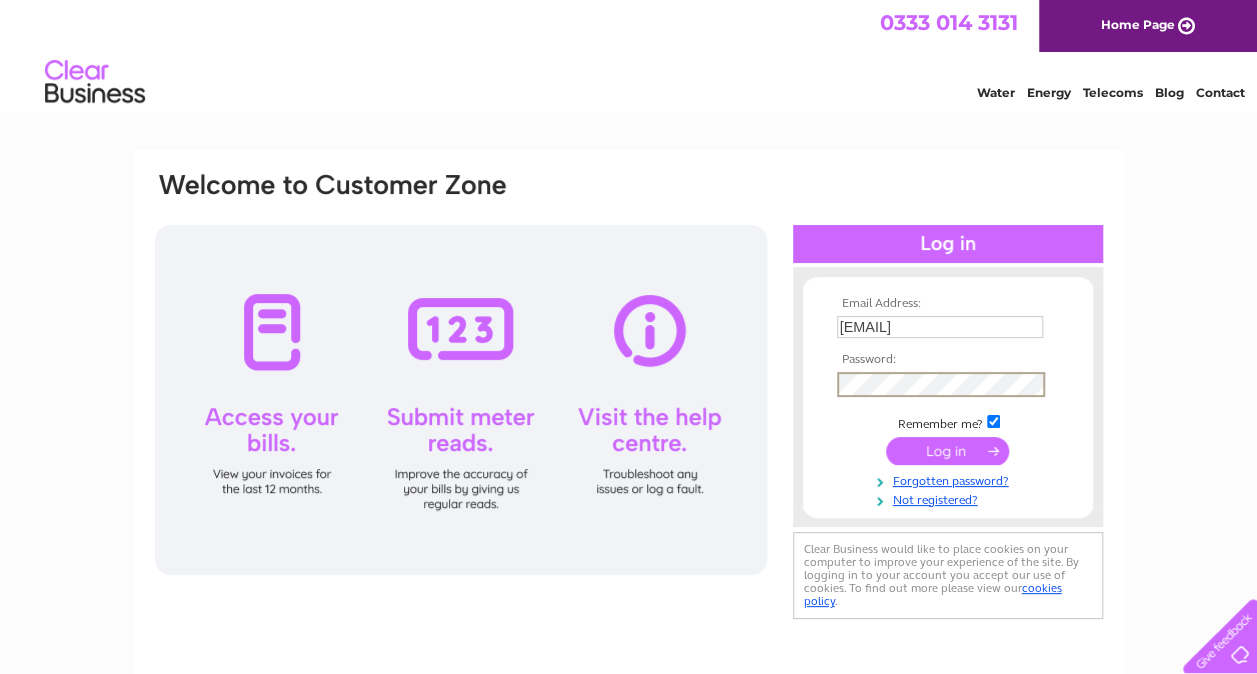 click at bounding box center (947, 451) 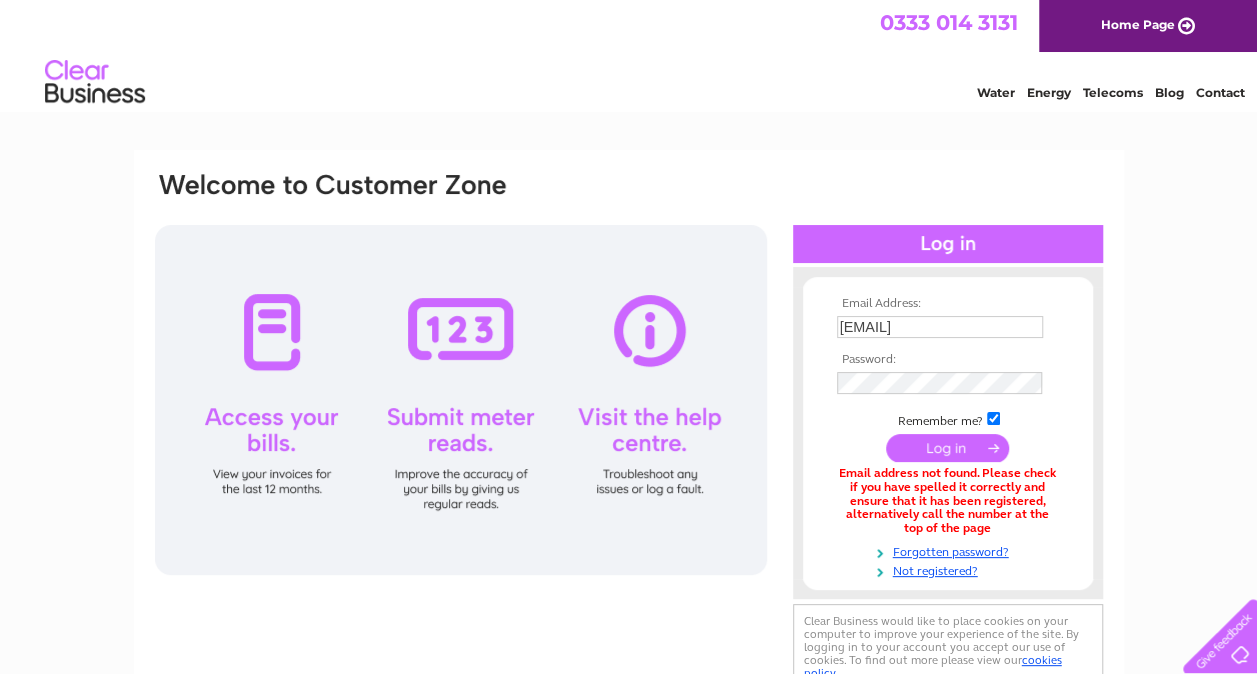 scroll, scrollTop: 0, scrollLeft: 0, axis: both 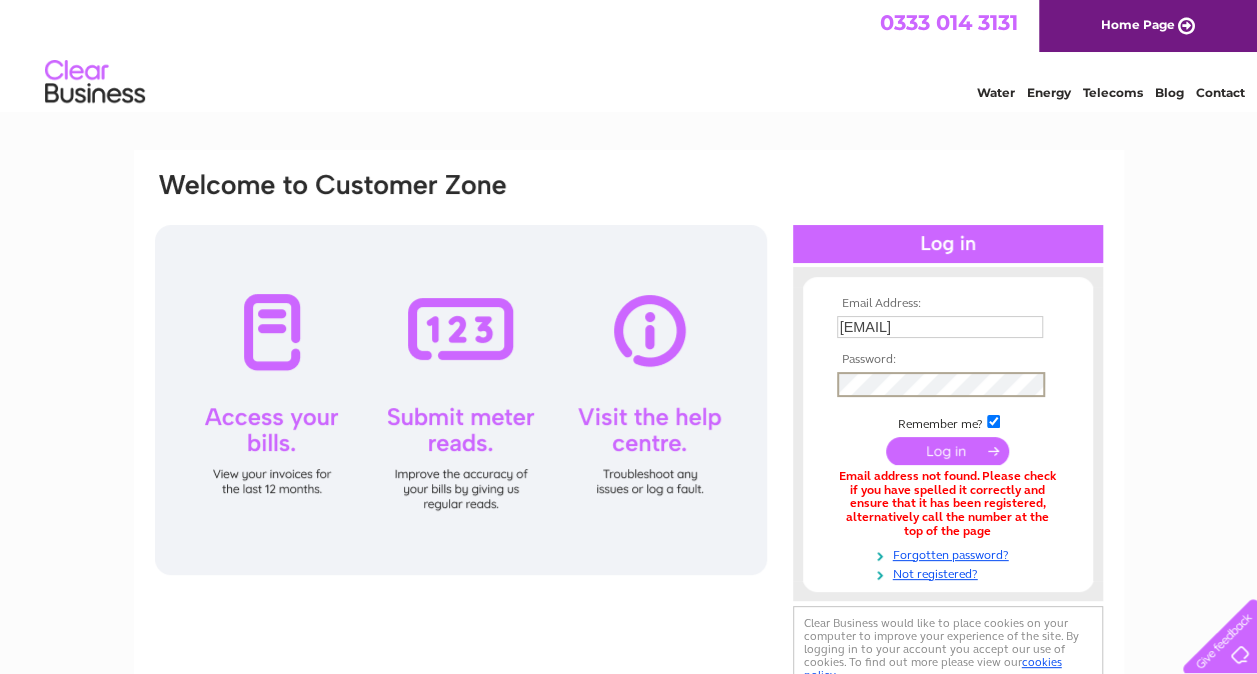 click at bounding box center (947, 451) 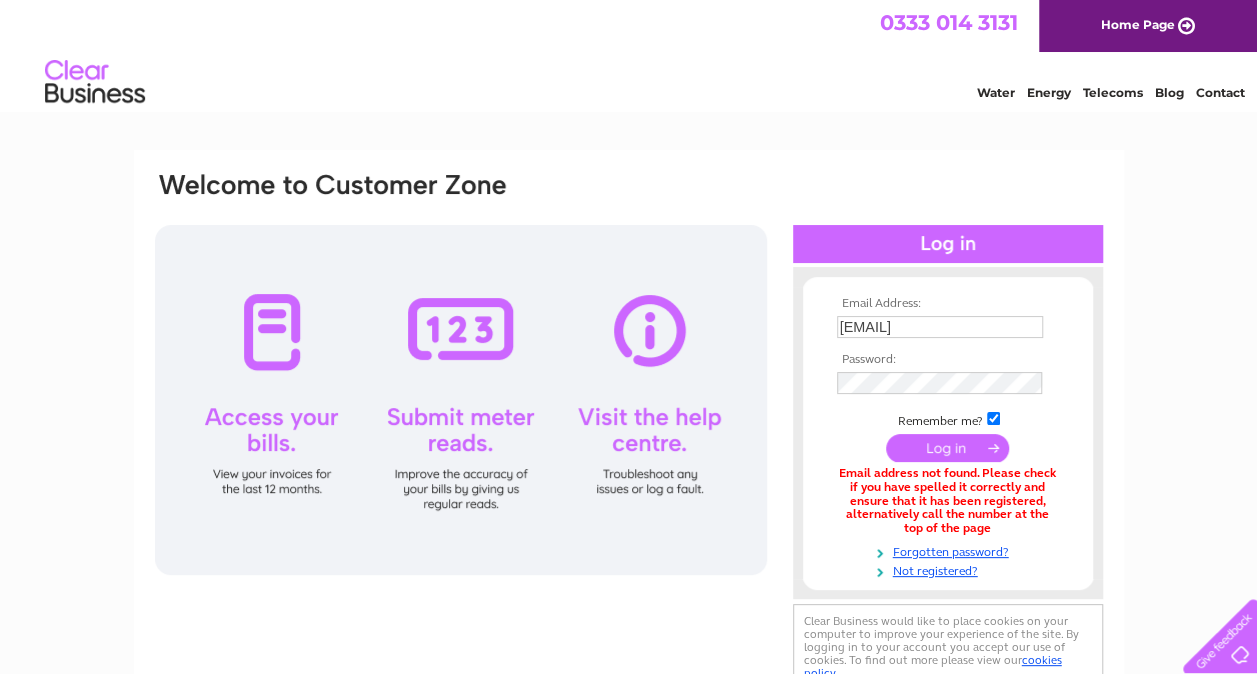 scroll, scrollTop: 0, scrollLeft: 0, axis: both 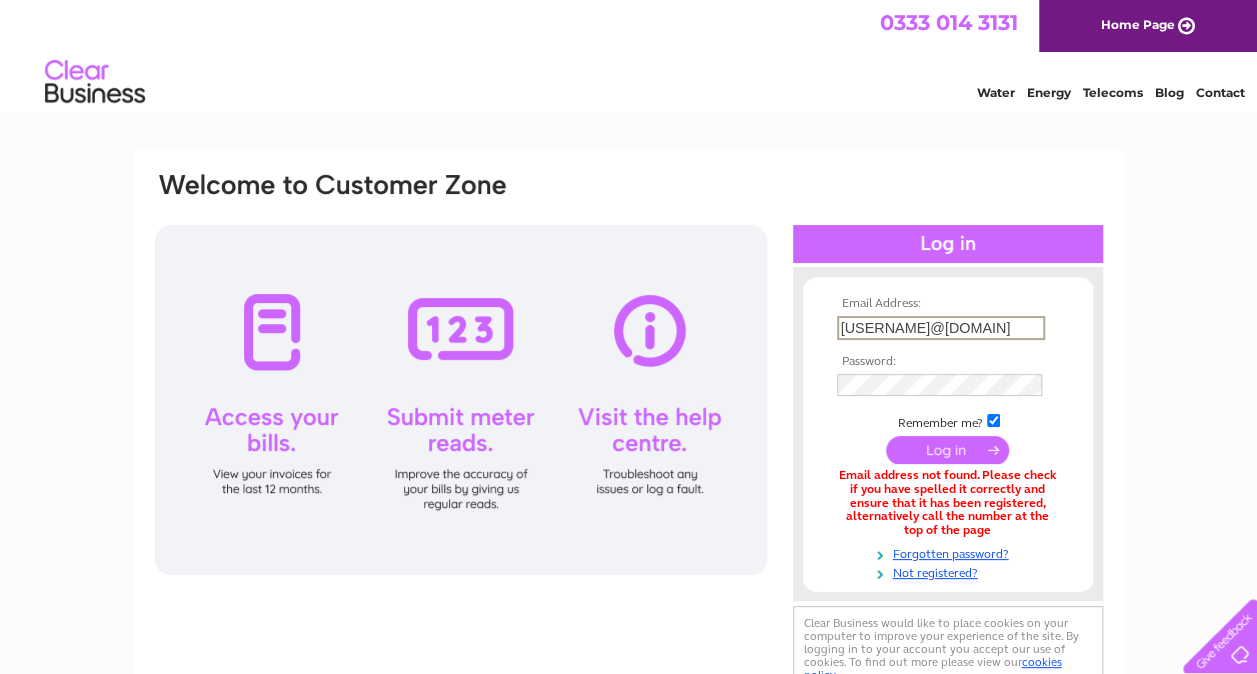 click on "jac-78@hotmail.co.uk" at bounding box center [941, 328] 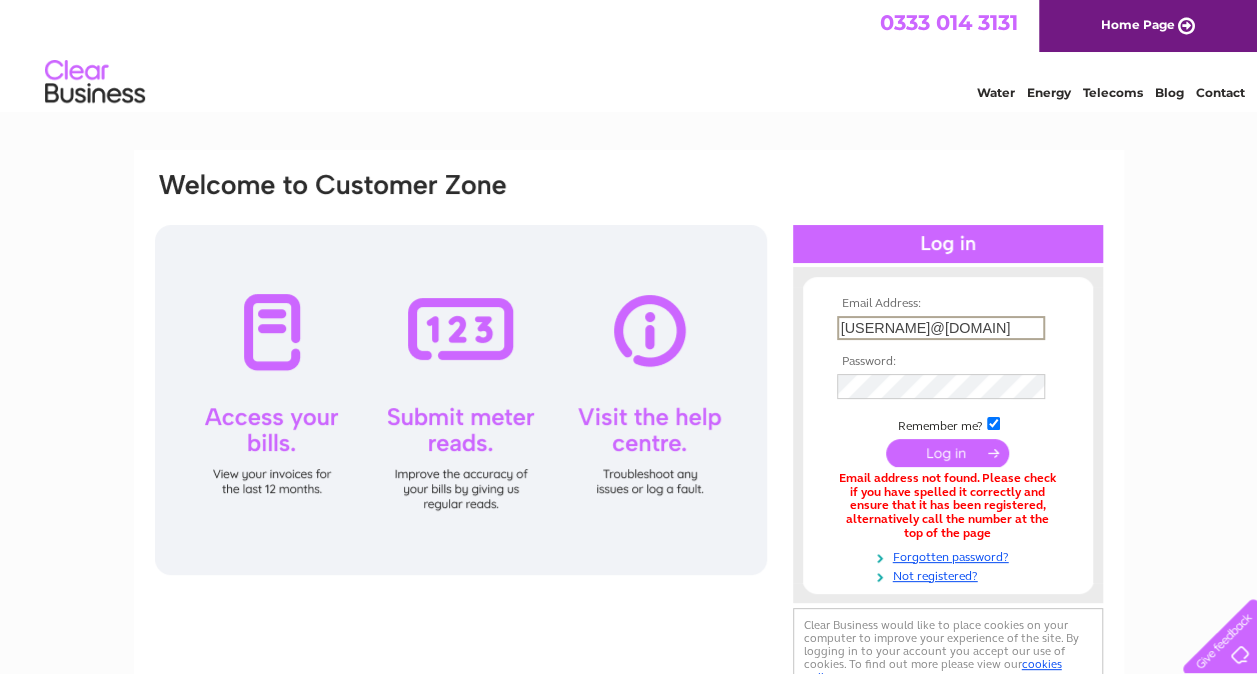 click on "jac-78@hotmail.co.uk" at bounding box center [941, 328] 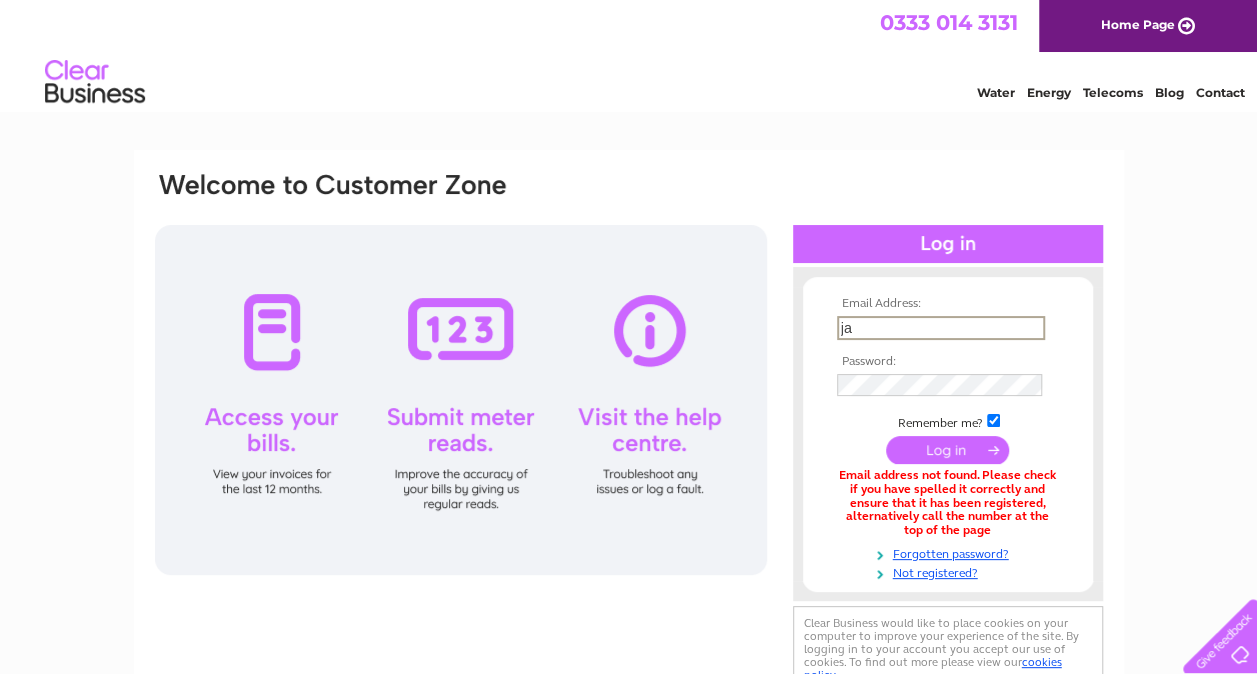 type on "j" 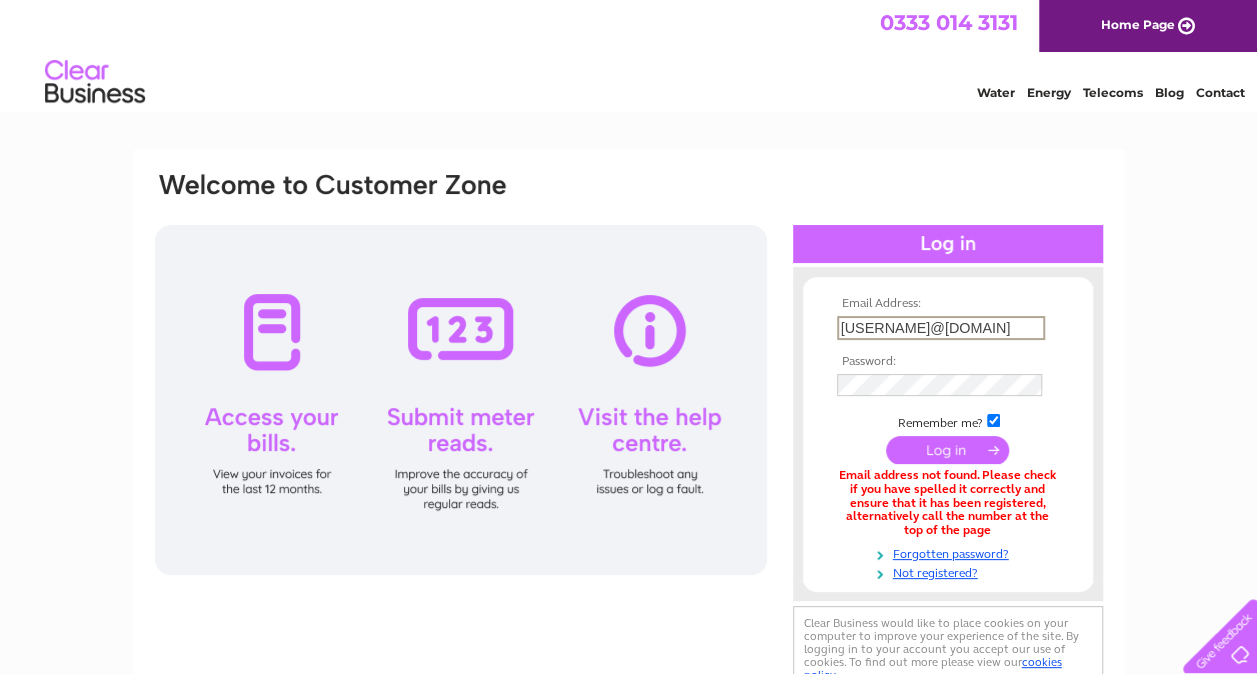 scroll, scrollTop: 0, scrollLeft: 22, axis: horizontal 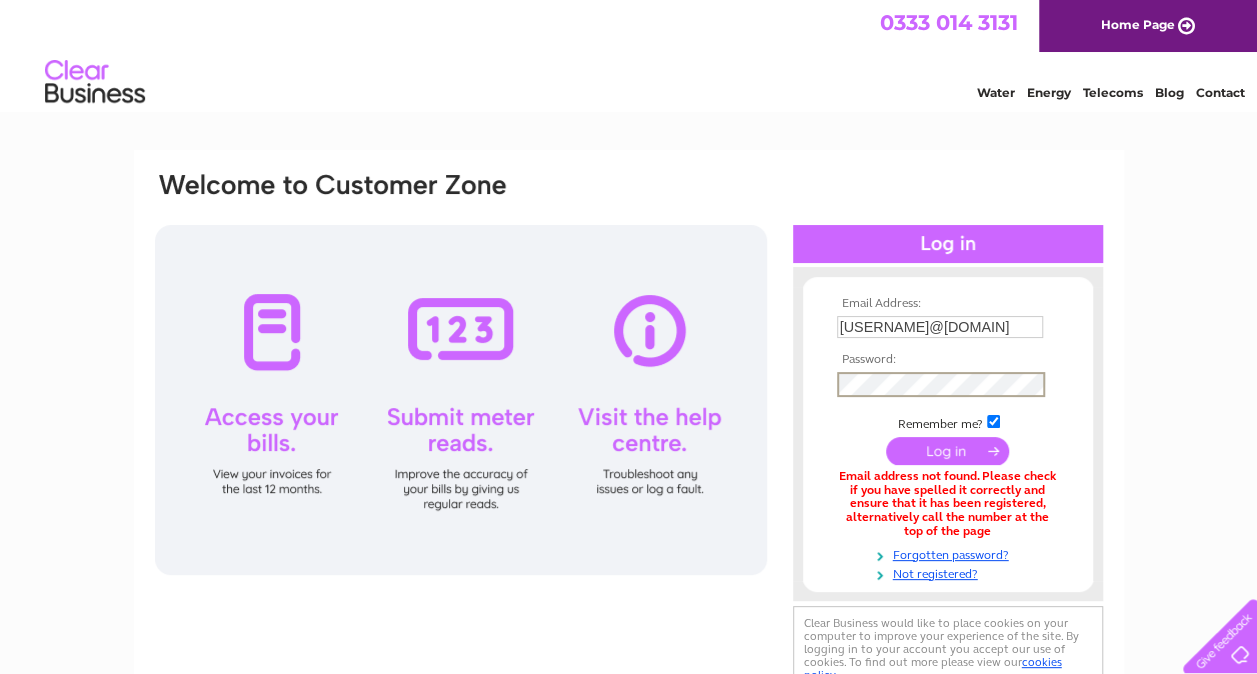 click at bounding box center [947, 451] 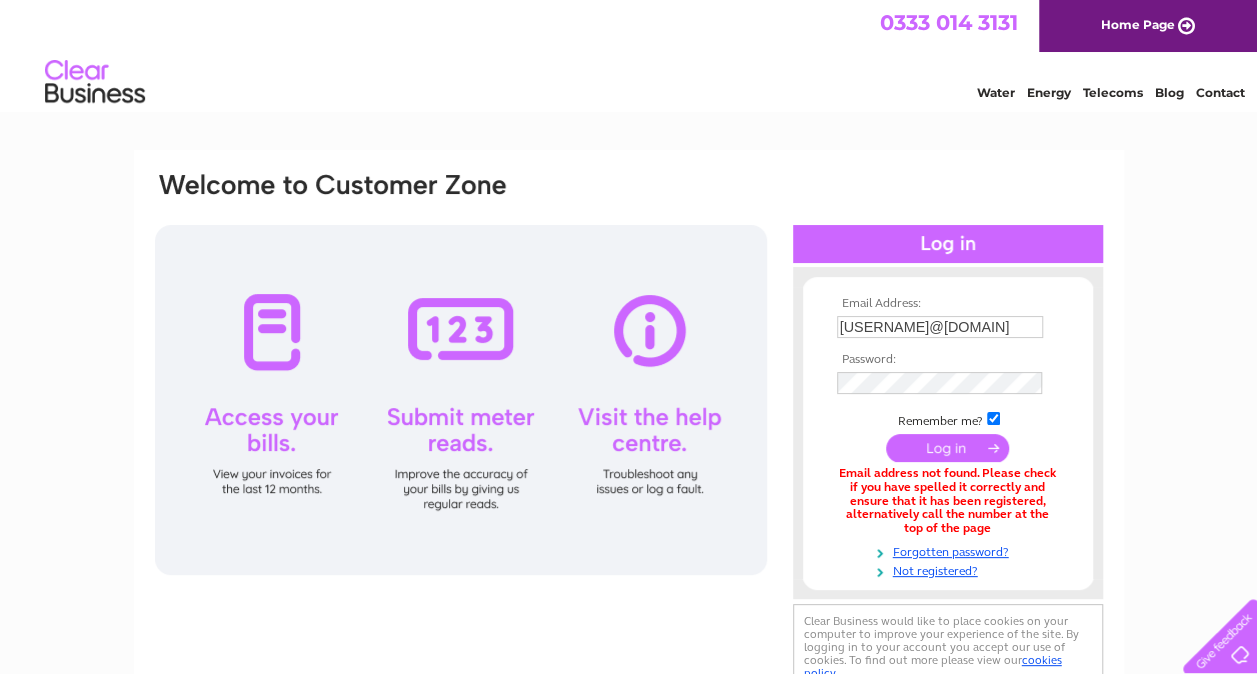 scroll, scrollTop: 0, scrollLeft: 0, axis: both 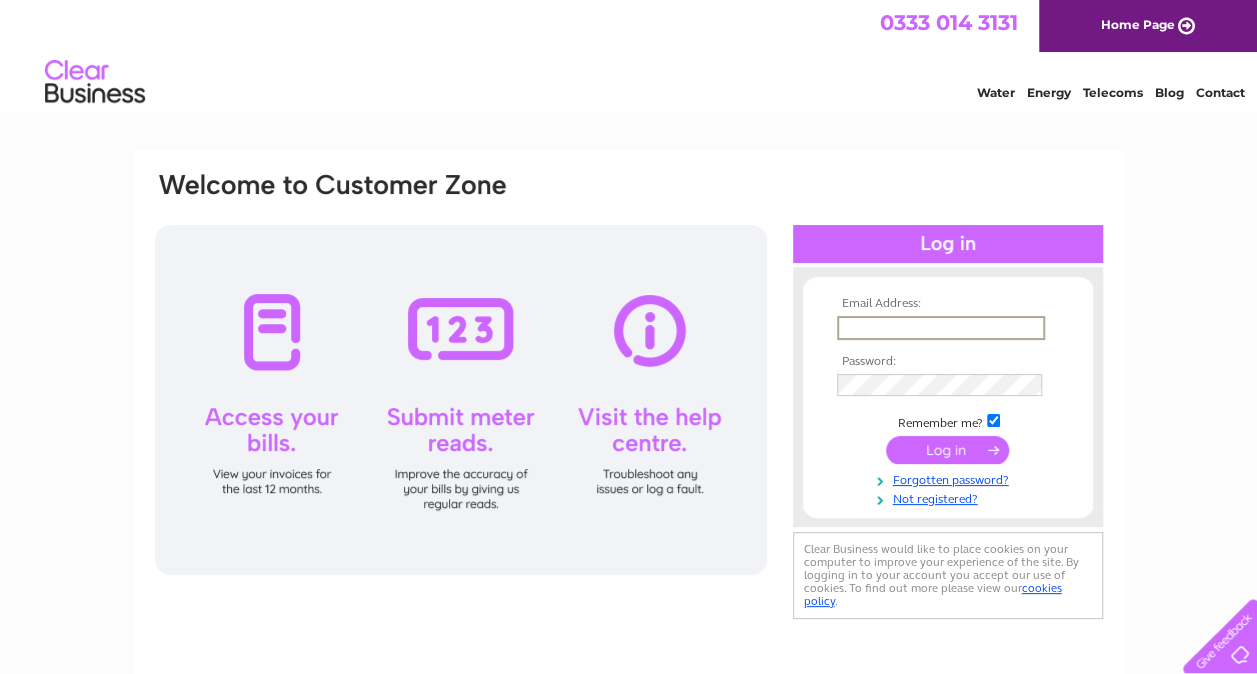 click at bounding box center (941, 328) 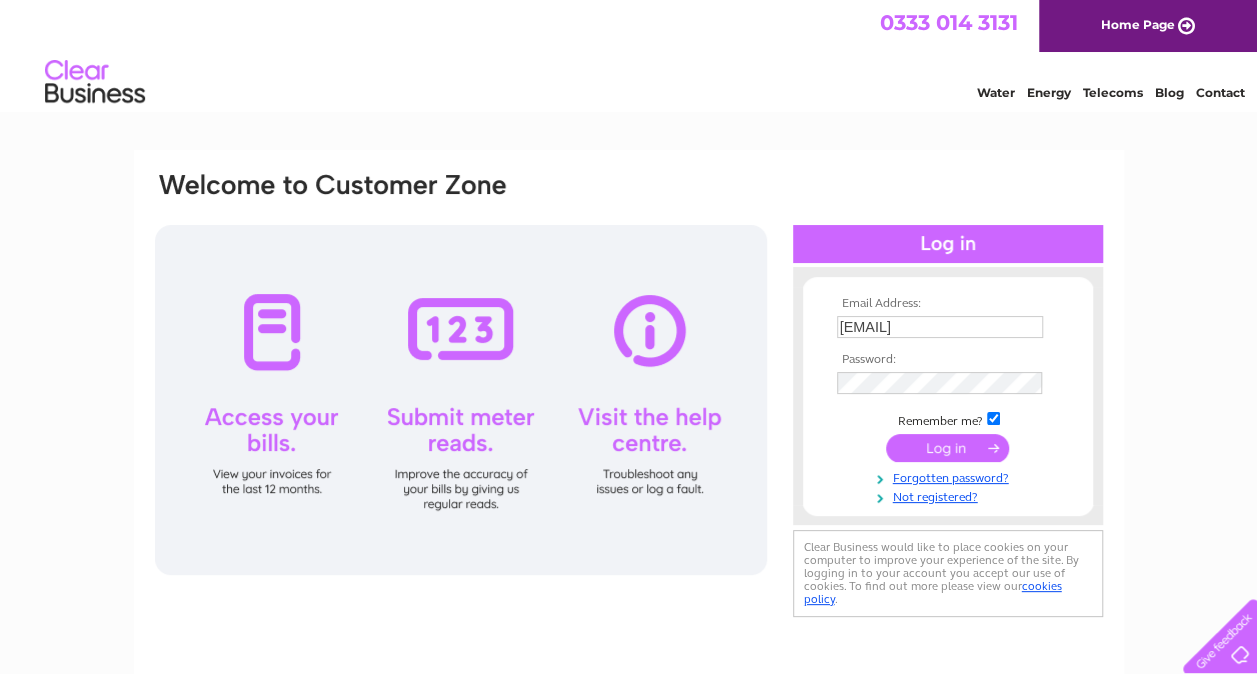 click at bounding box center [947, 448] 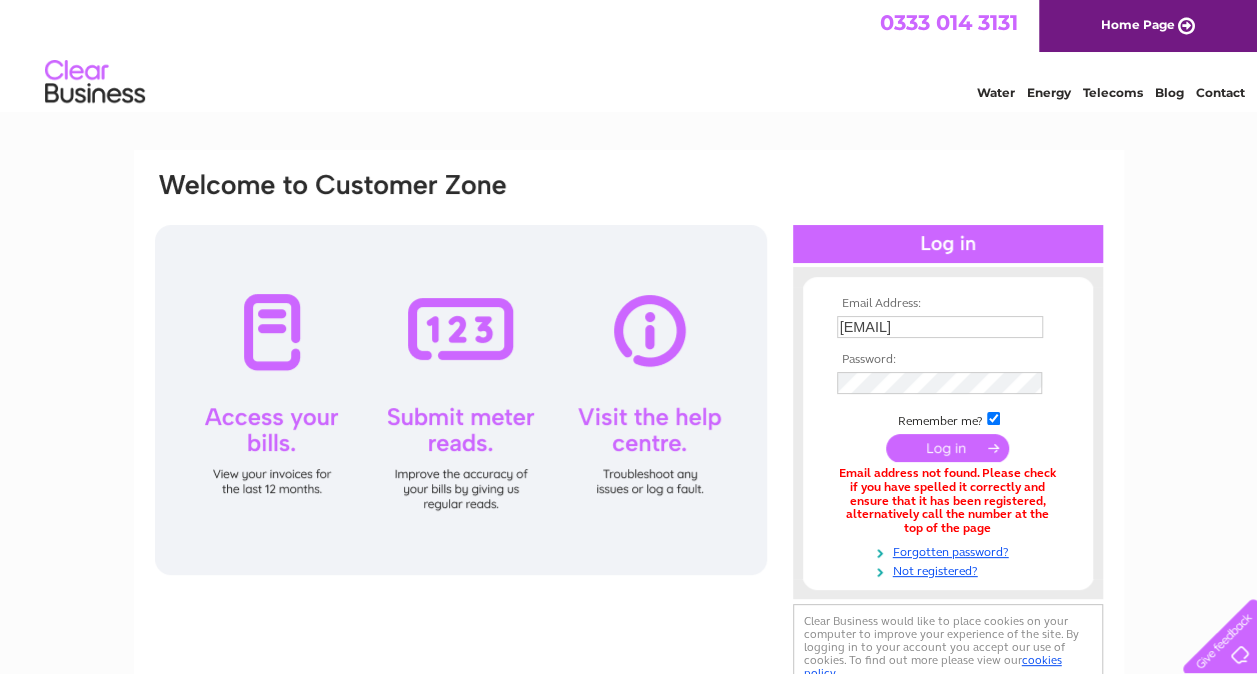 scroll, scrollTop: 0, scrollLeft: 0, axis: both 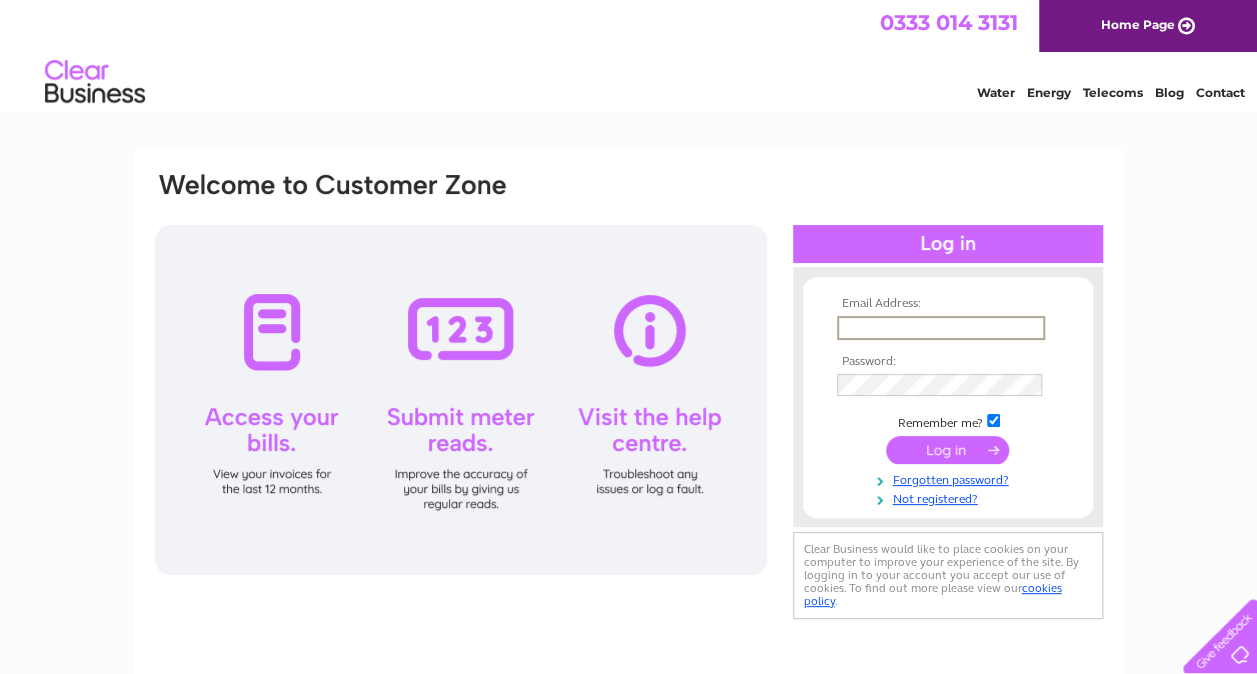 click at bounding box center [941, 328] 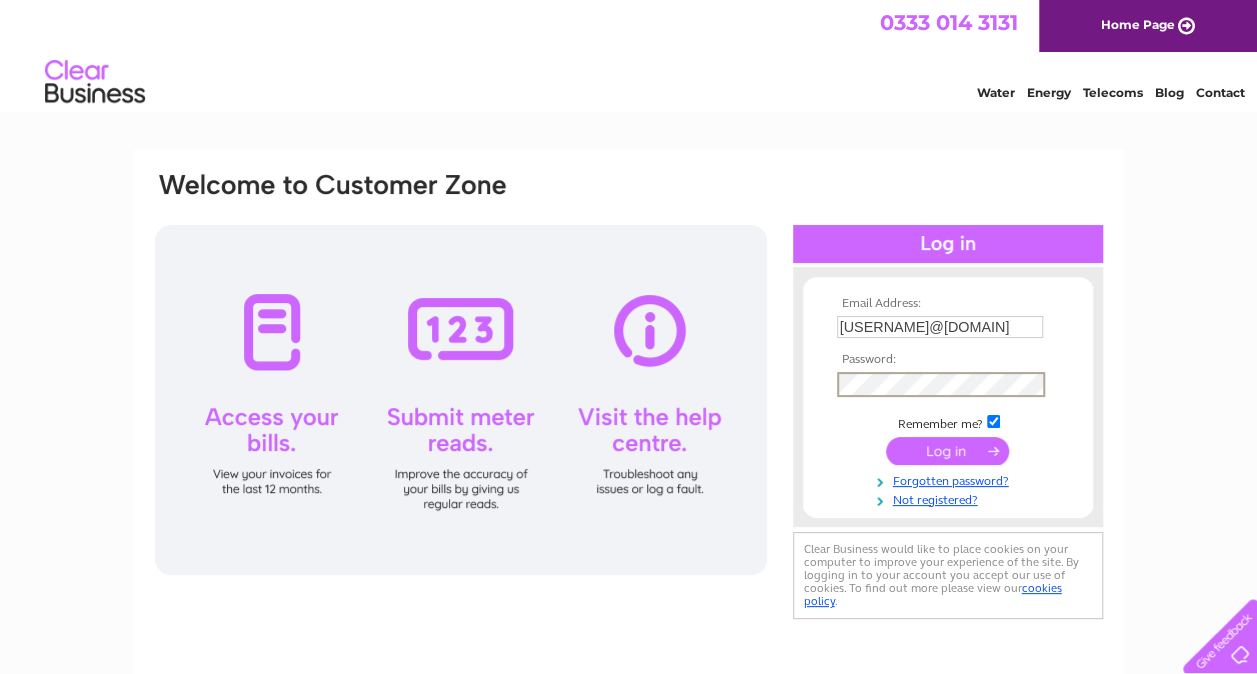 click at bounding box center (947, 451) 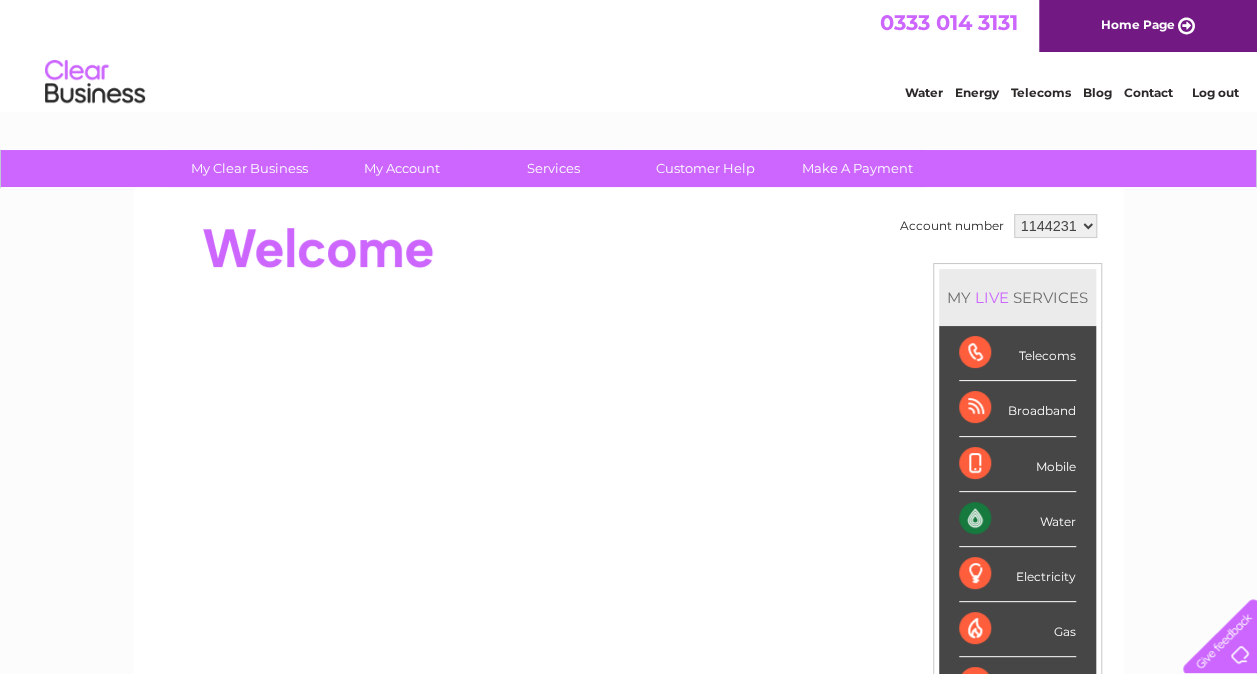 scroll, scrollTop: 0, scrollLeft: 0, axis: both 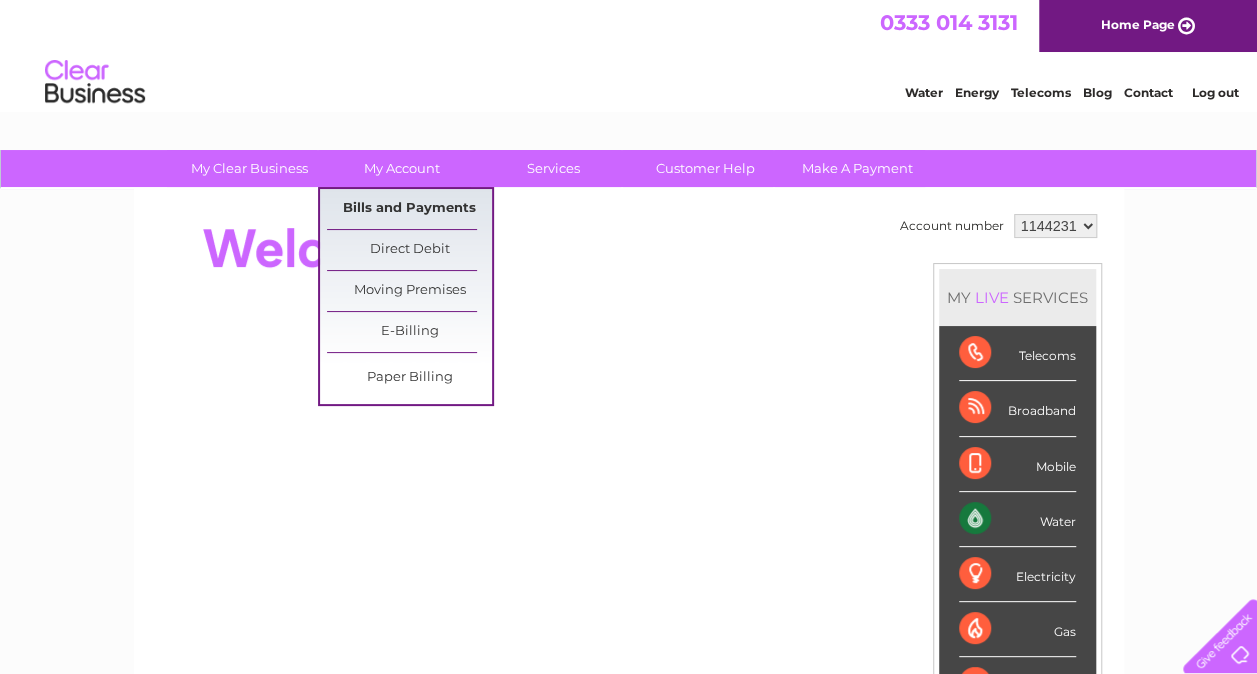 click on "Bills and Payments" at bounding box center [409, 209] 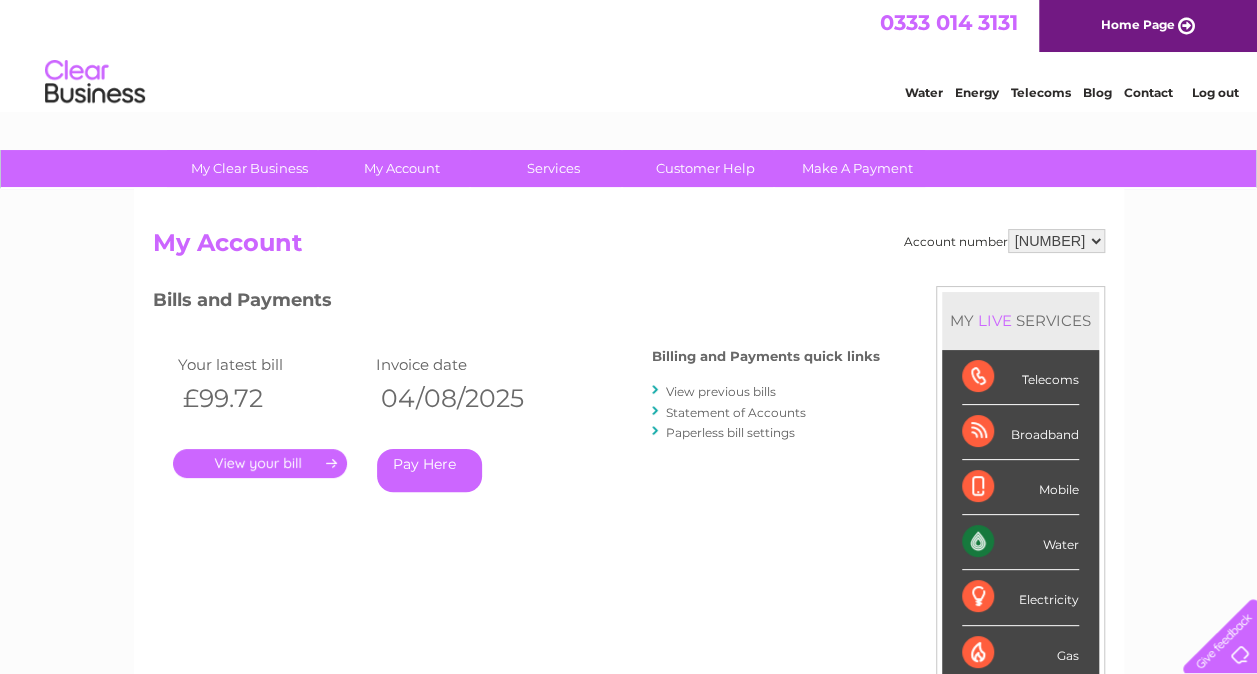 scroll, scrollTop: 0, scrollLeft: 0, axis: both 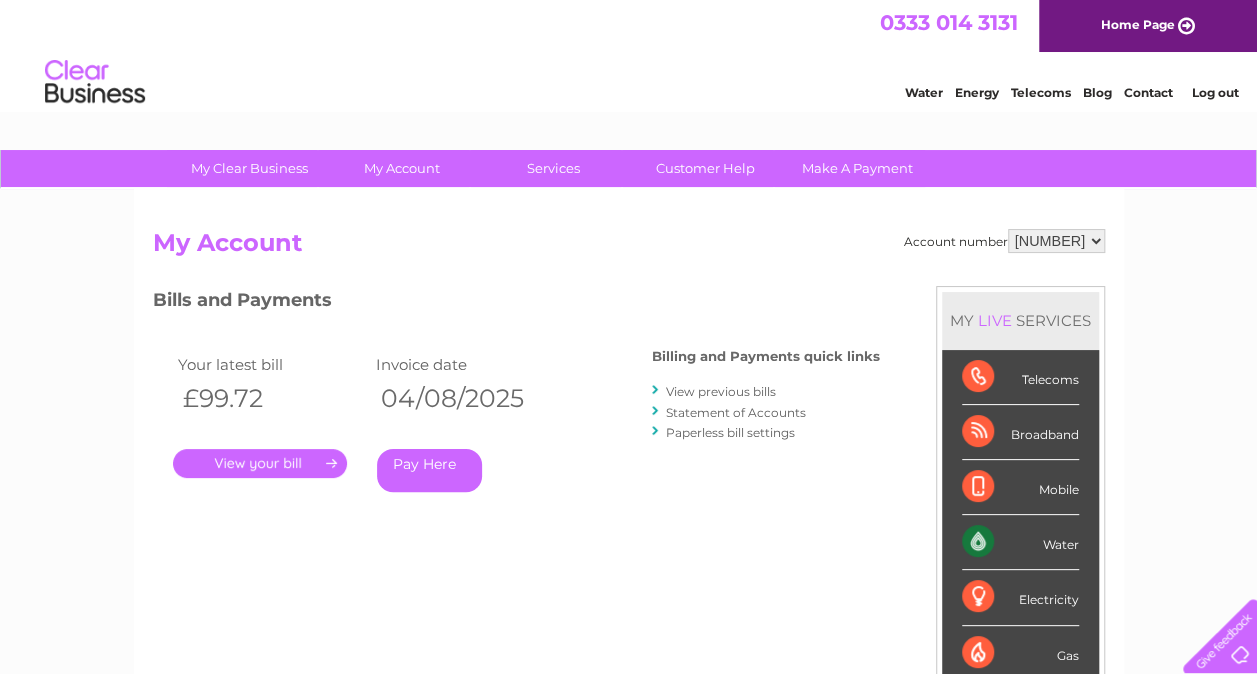 click on "." at bounding box center [260, 463] 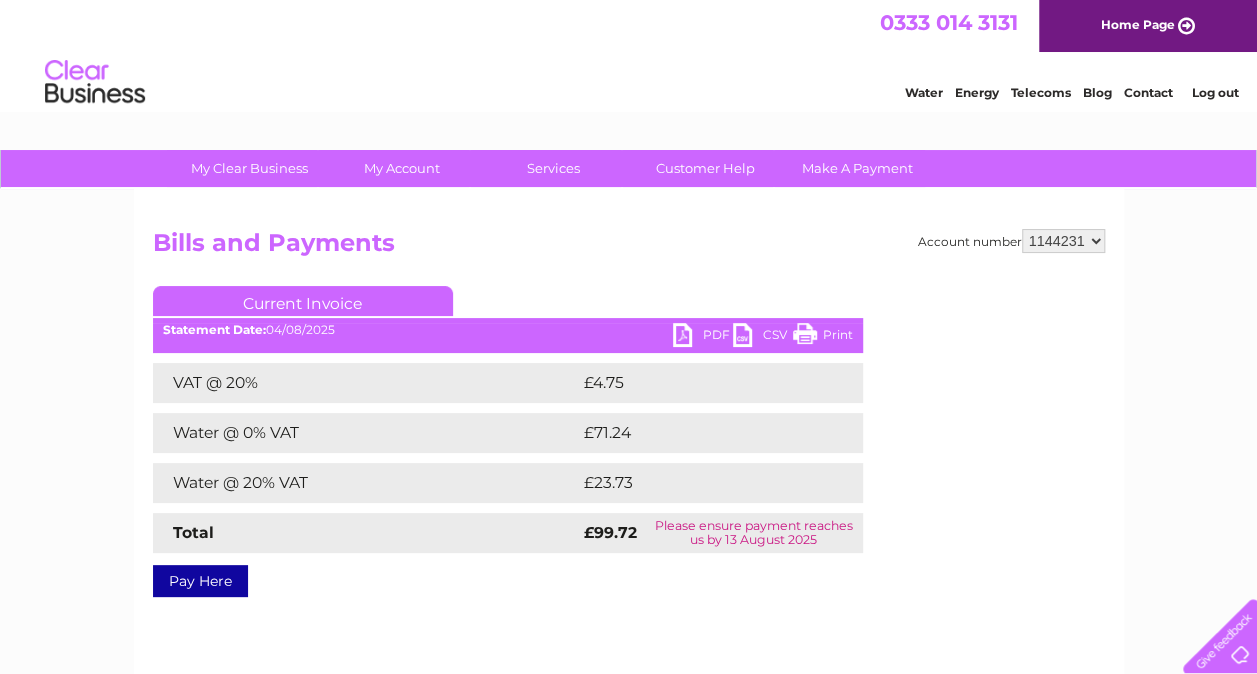 scroll, scrollTop: 0, scrollLeft: 0, axis: both 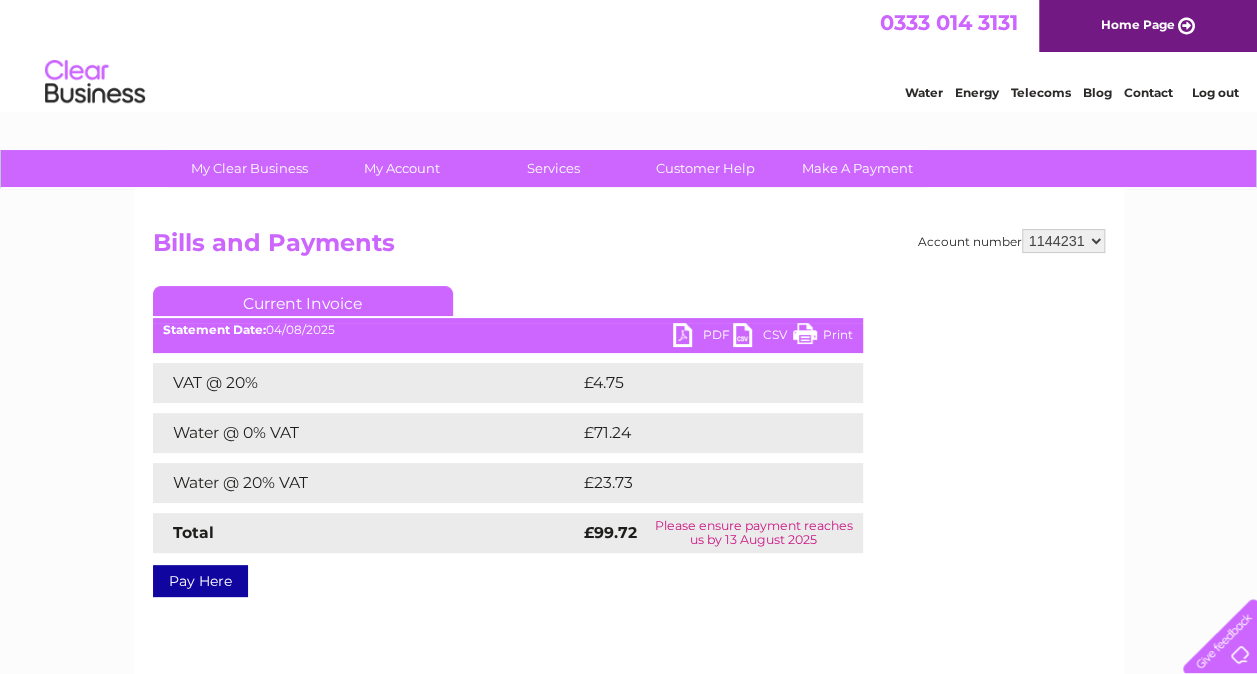click on "PDF" at bounding box center (703, 337) 